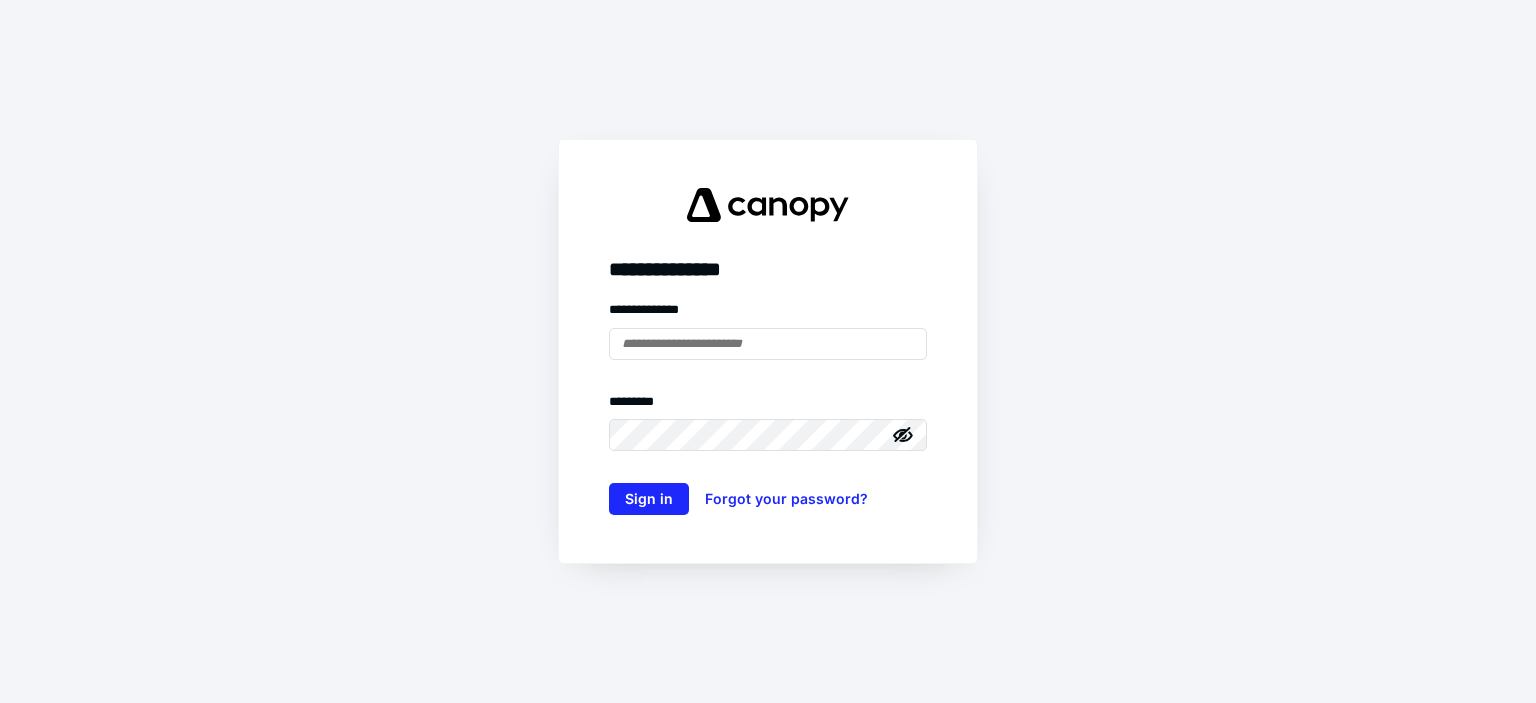scroll, scrollTop: 0, scrollLeft: 0, axis: both 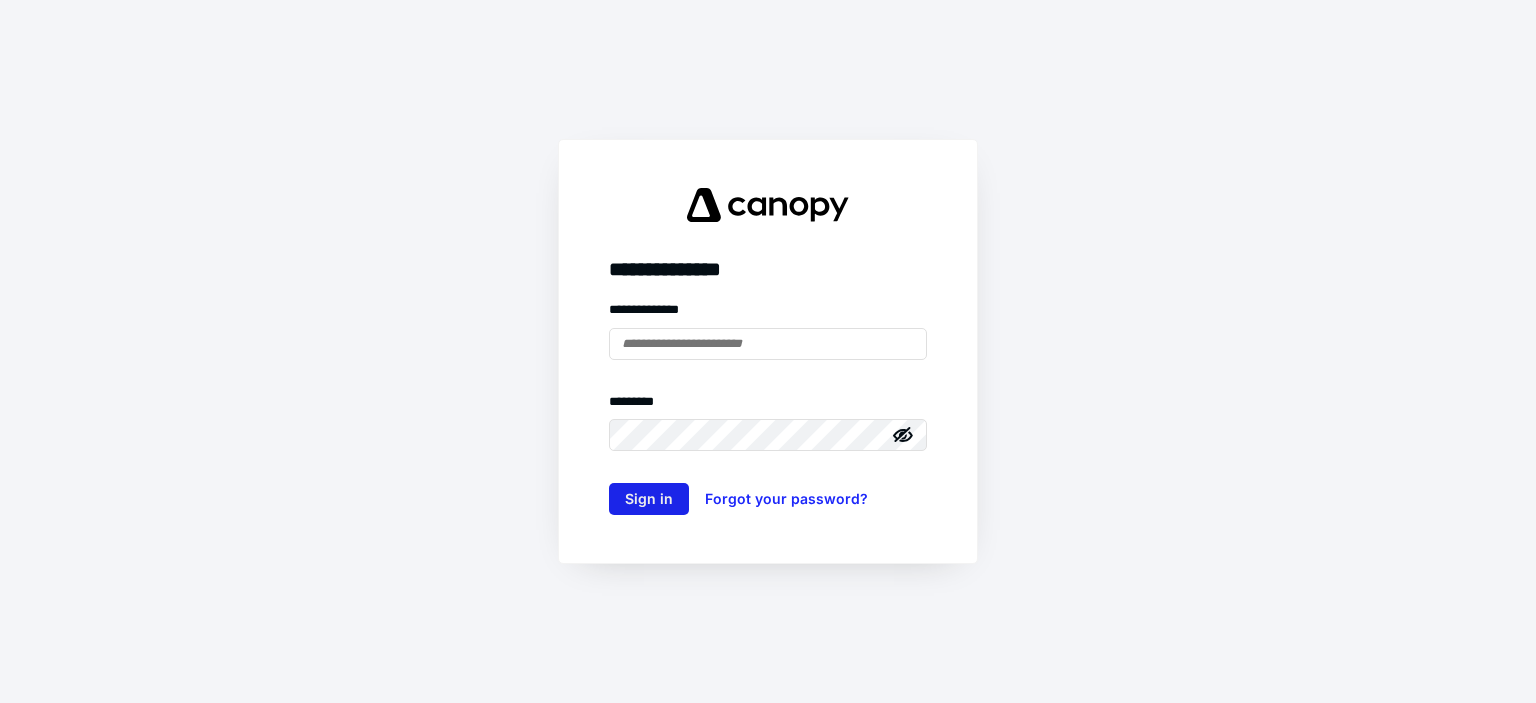type on "**********" 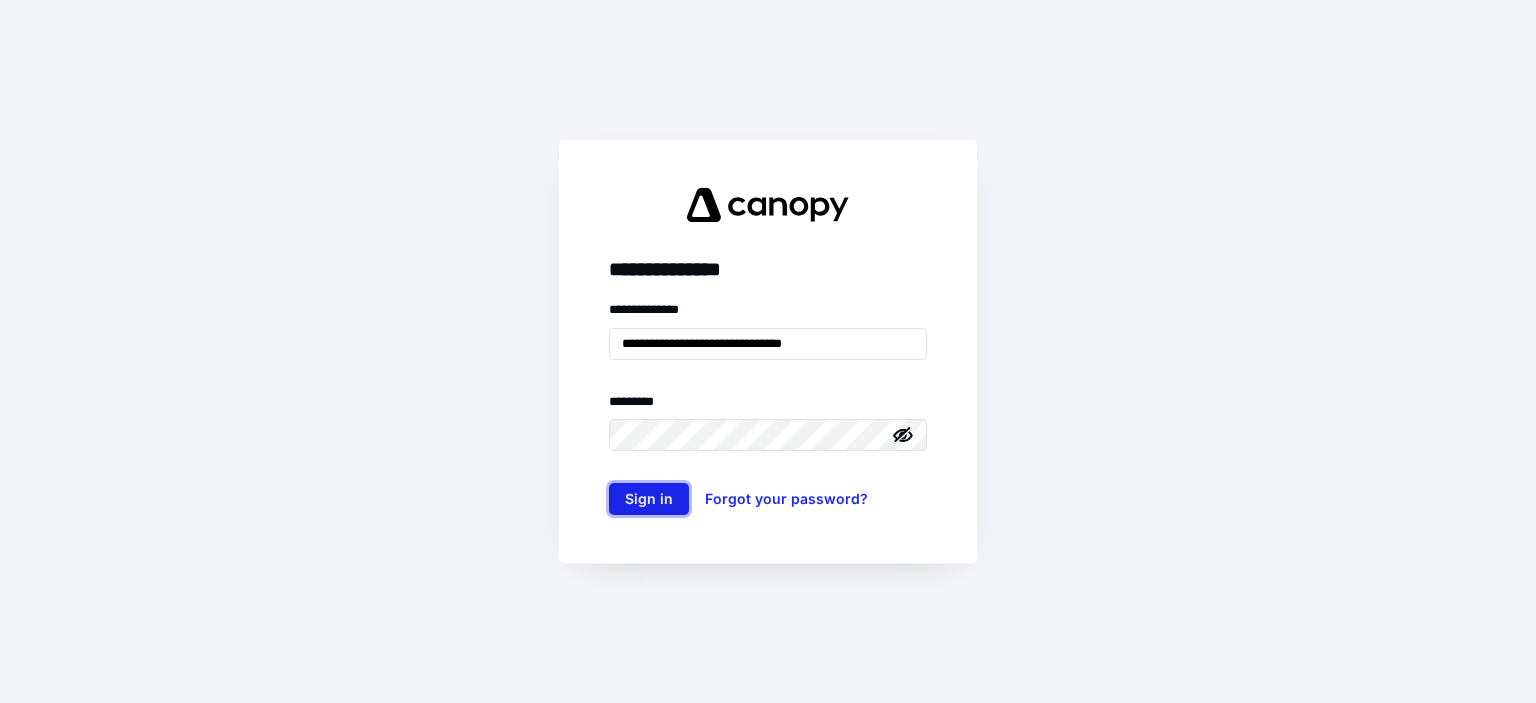 click on "Sign in" at bounding box center [649, 499] 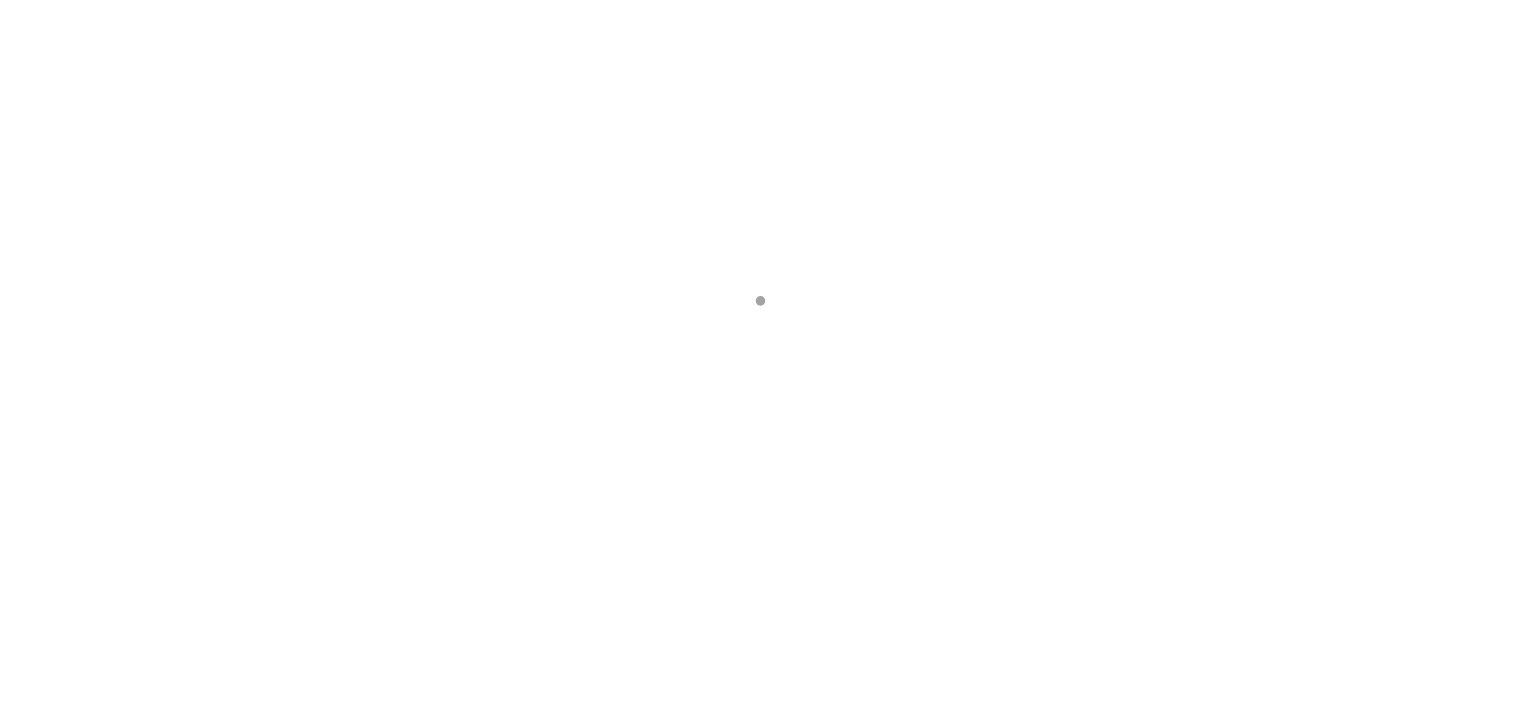 scroll, scrollTop: 0, scrollLeft: 0, axis: both 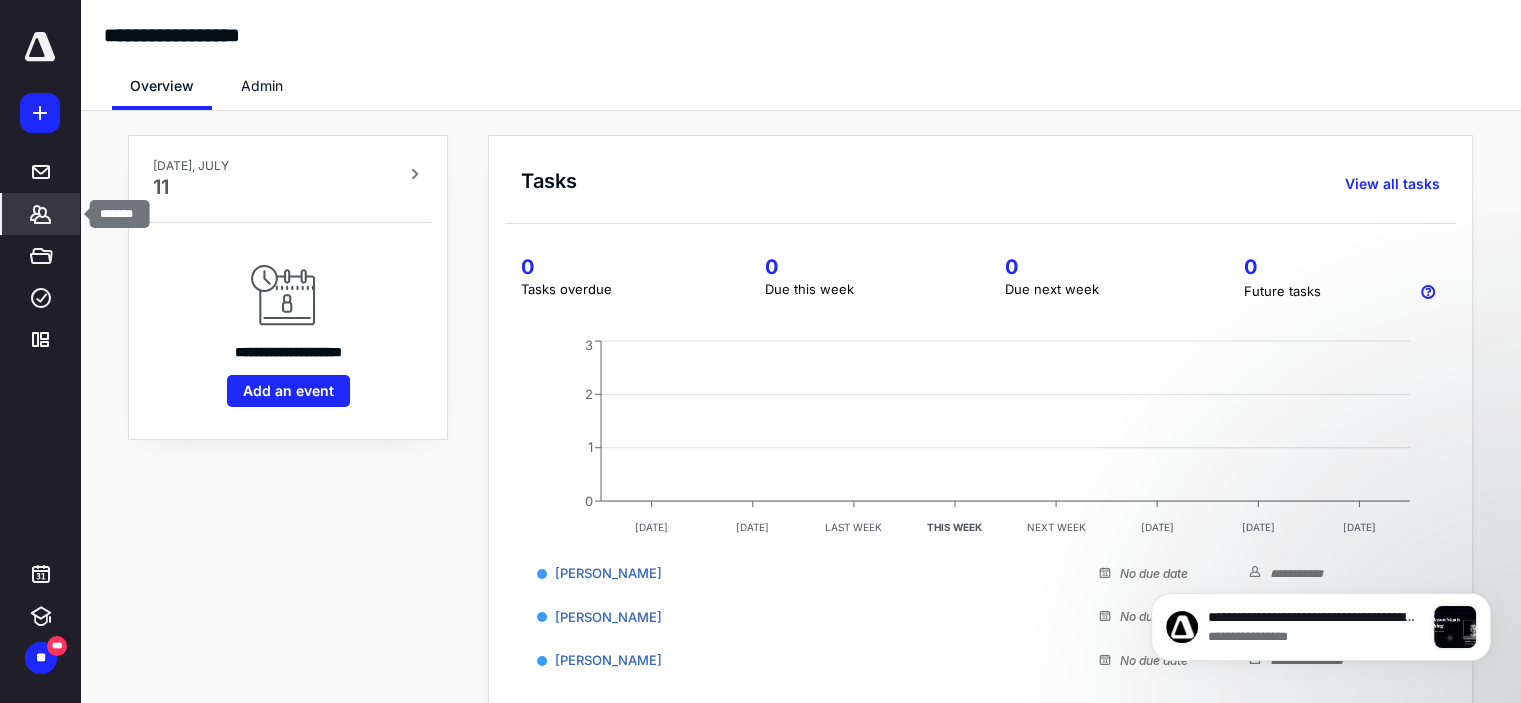 click 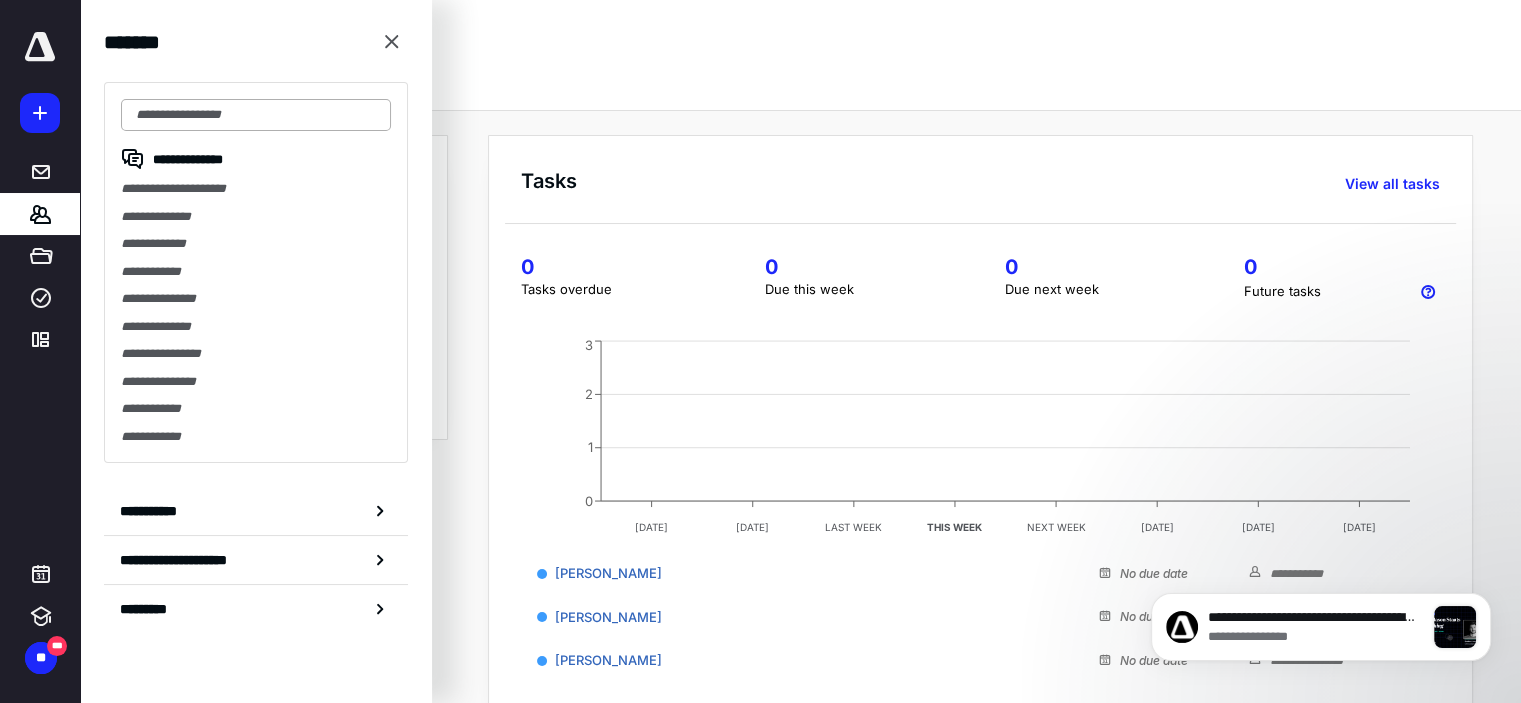 click at bounding box center [256, 115] 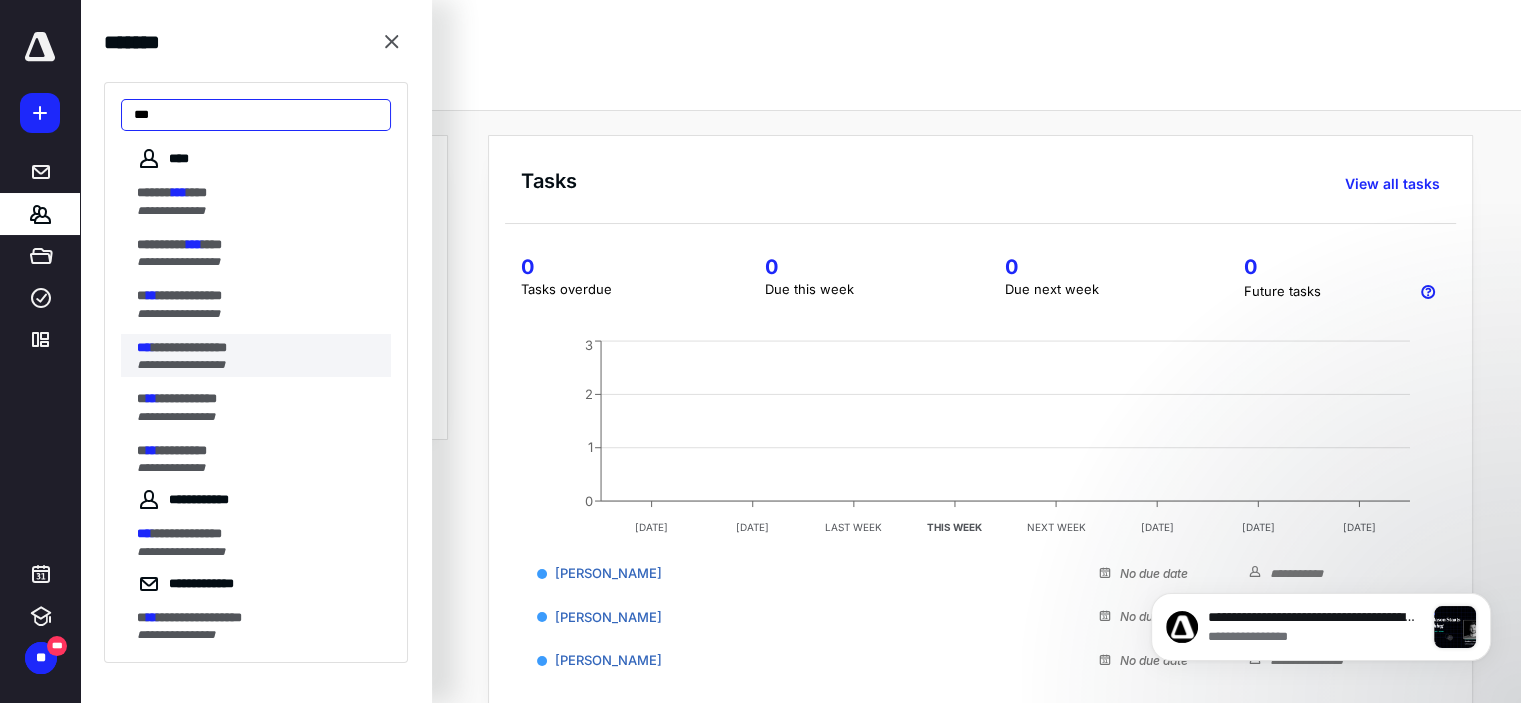 type on "***" 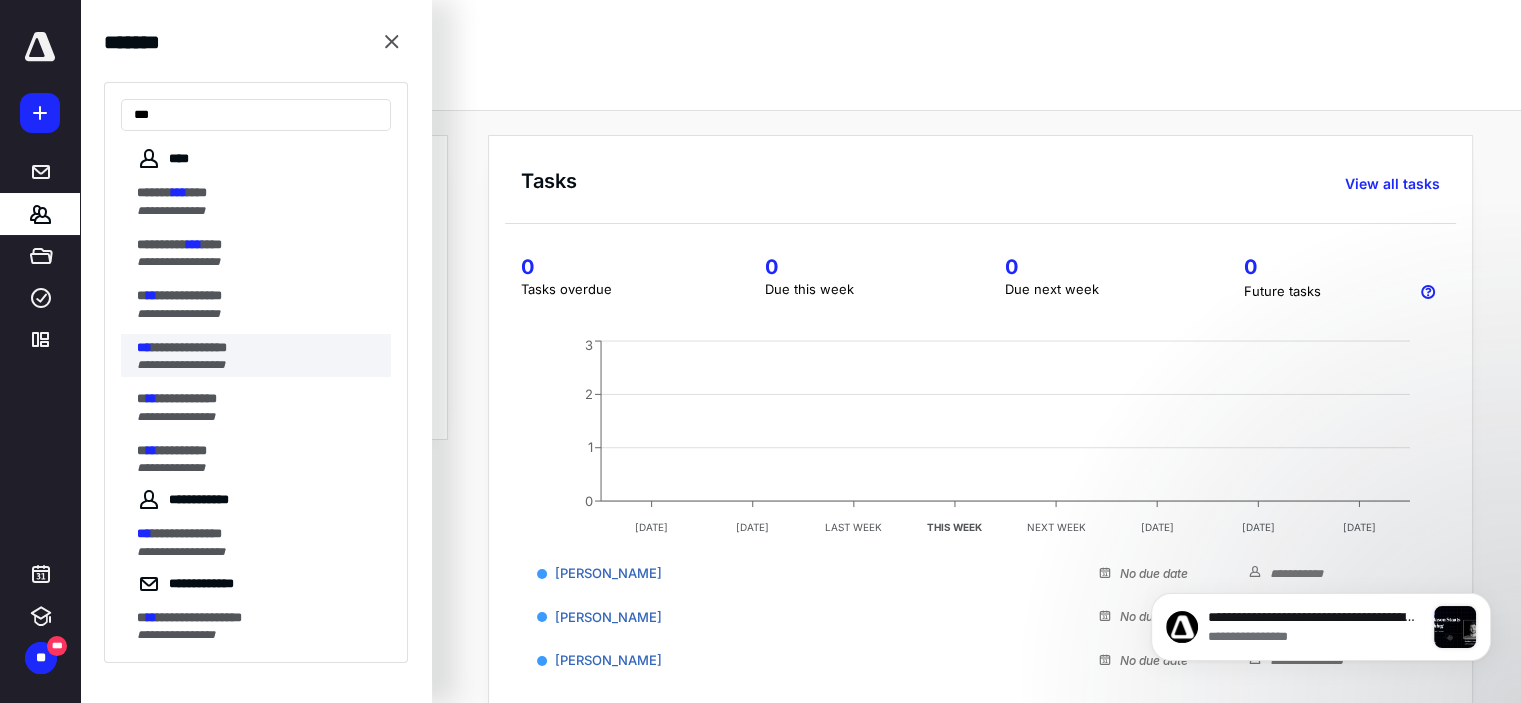 click on "**********" at bounding box center [181, 365] 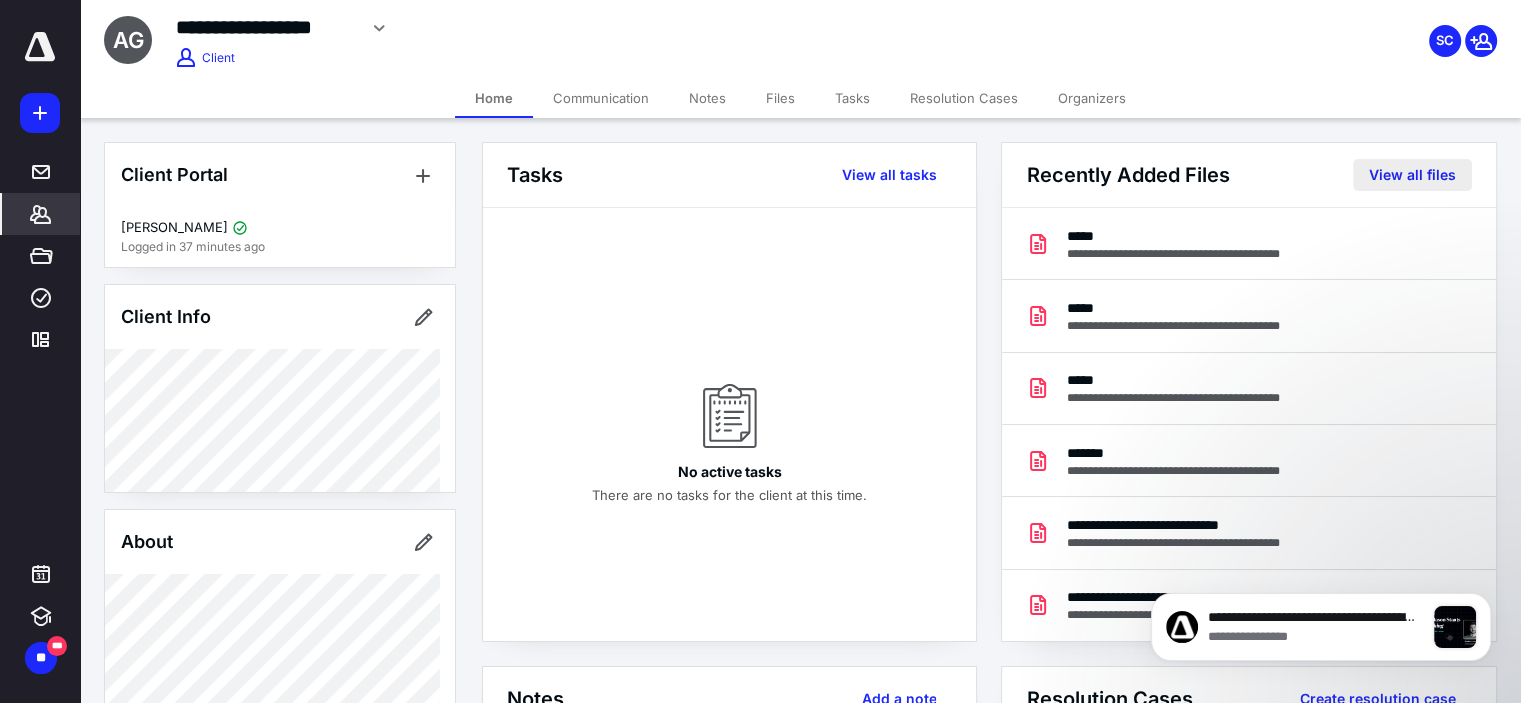 click on "View all files" at bounding box center [1412, 175] 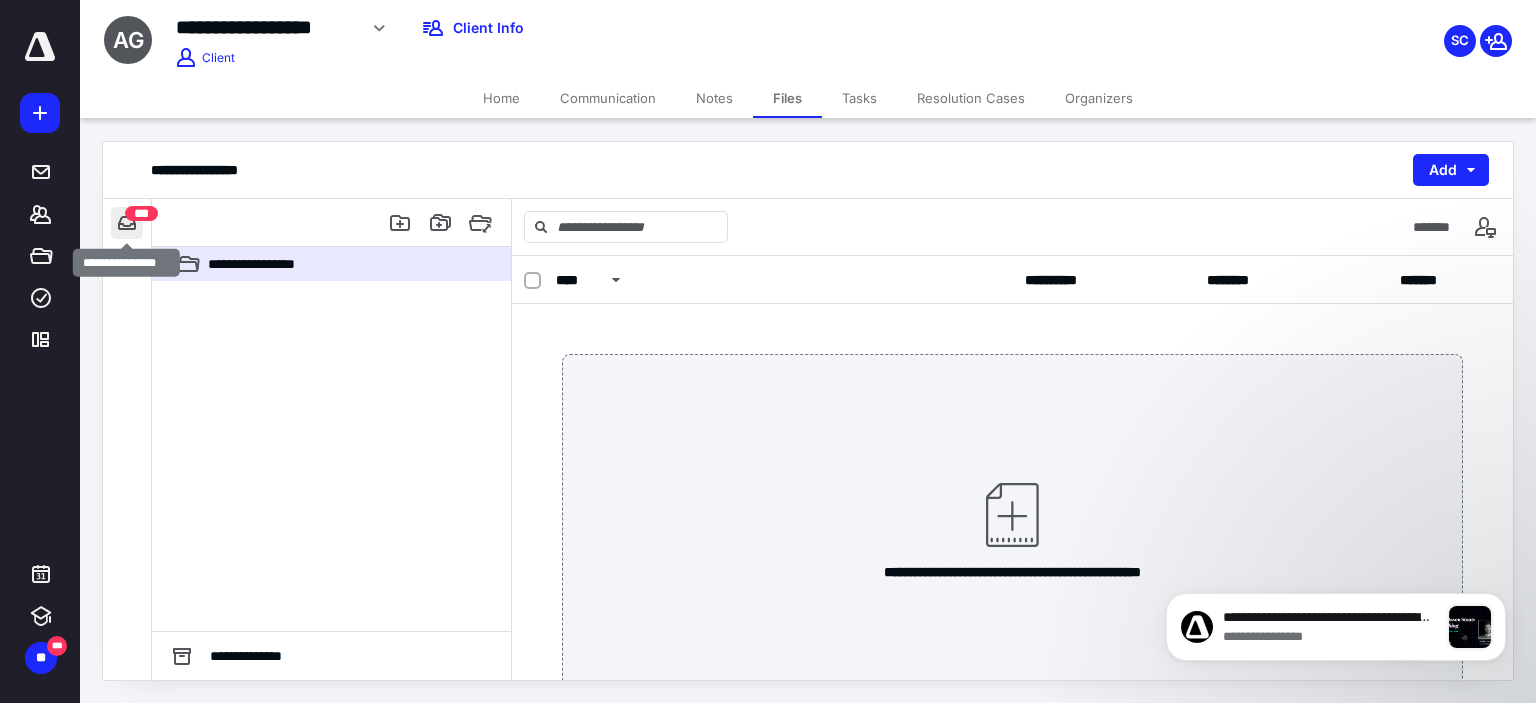click at bounding box center [127, 223] 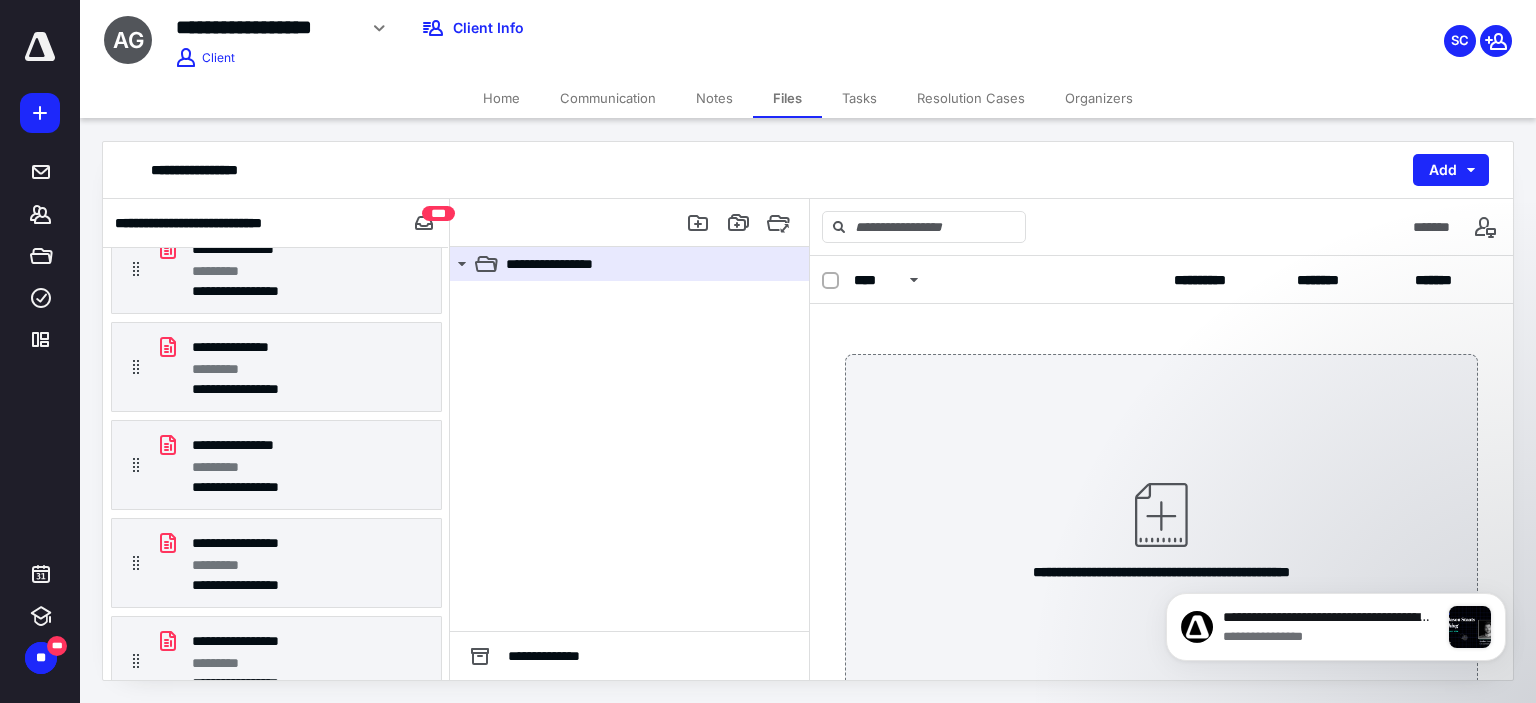 scroll, scrollTop: 25600, scrollLeft: 0, axis: vertical 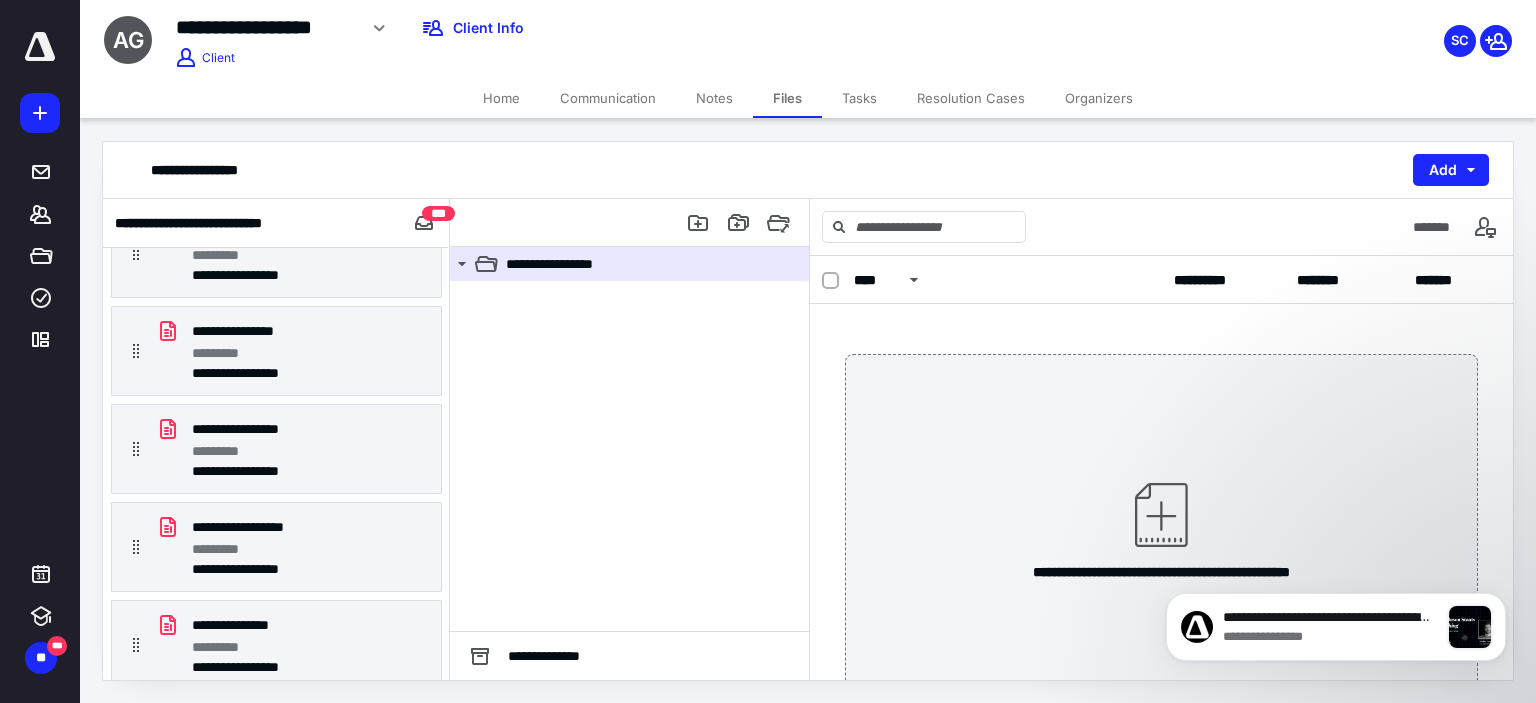 click on "**********" at bounding box center (239, 723) 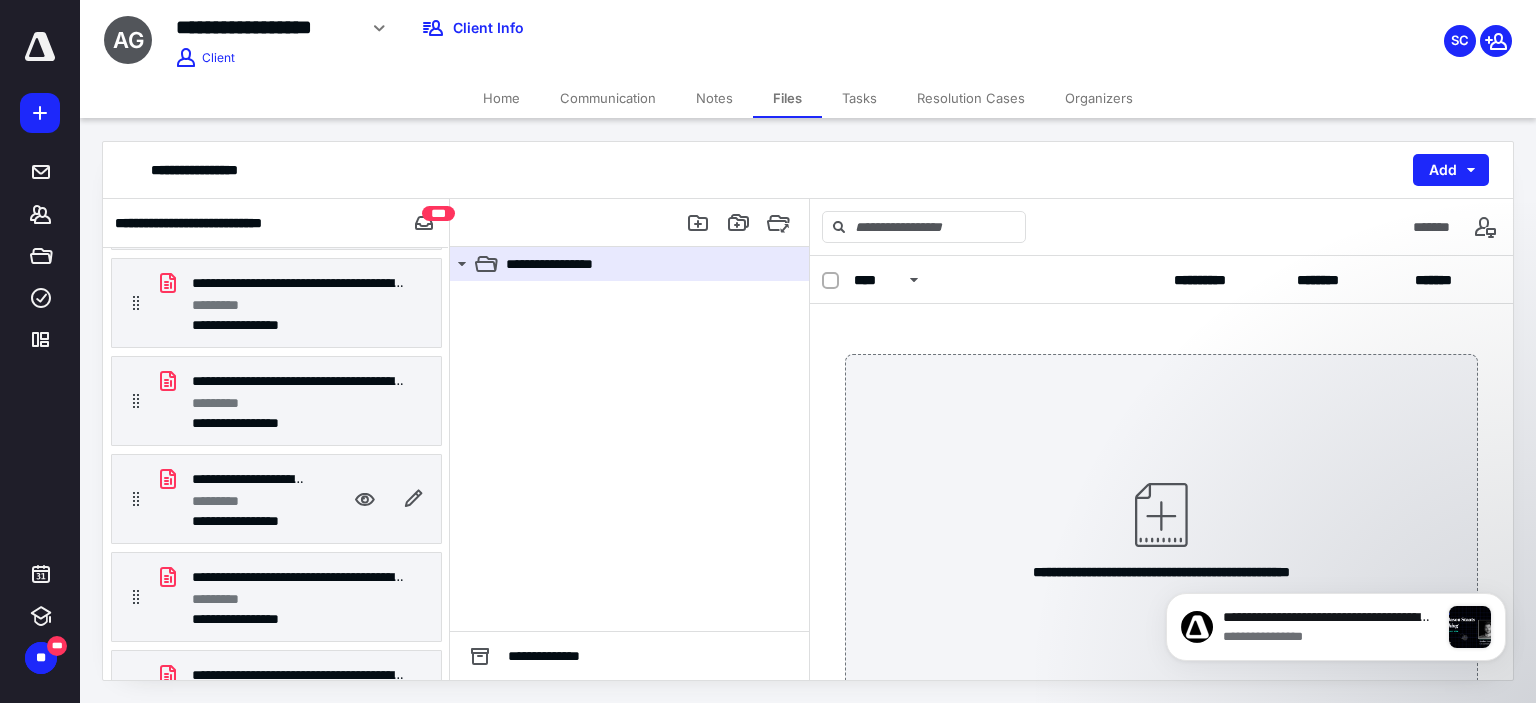 scroll, scrollTop: 22600, scrollLeft: 0, axis: vertical 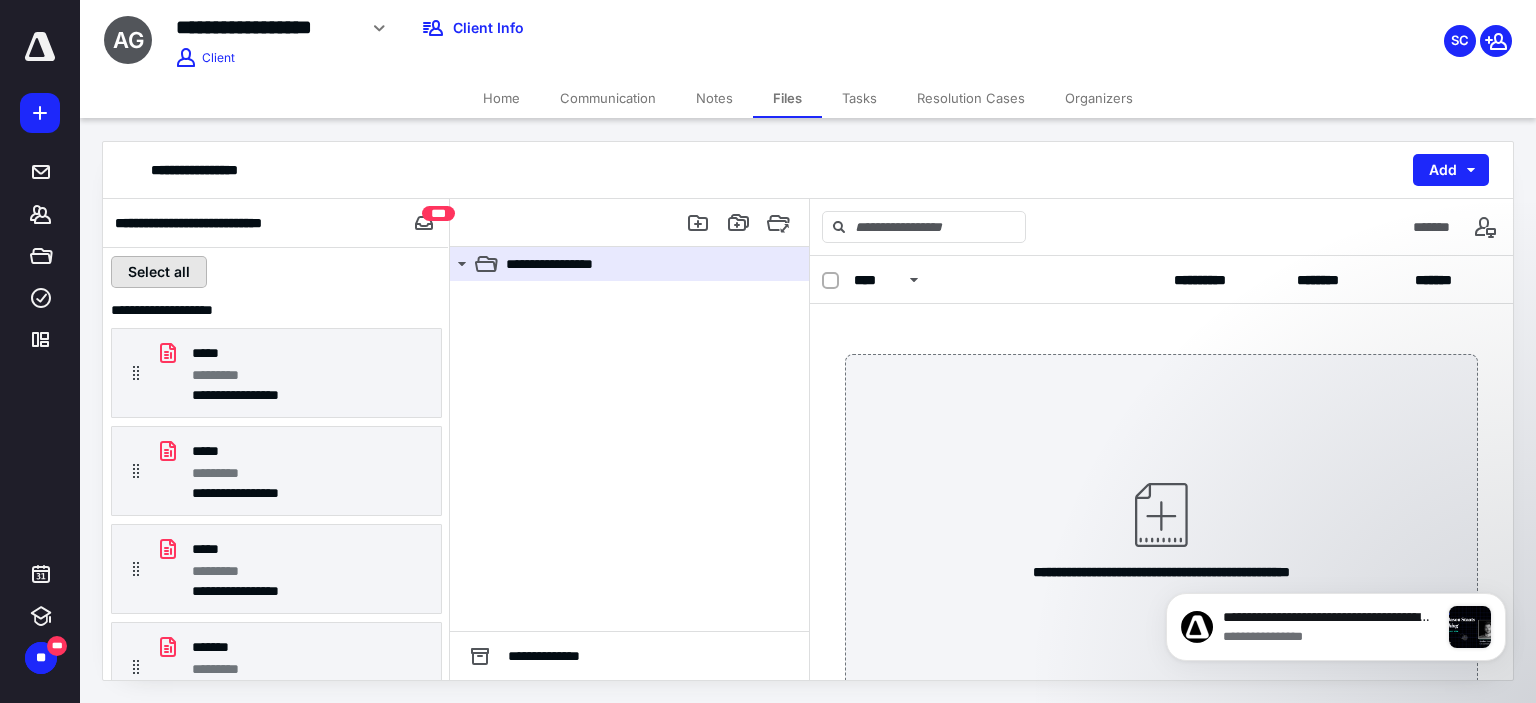 click on "Select all" at bounding box center [159, 272] 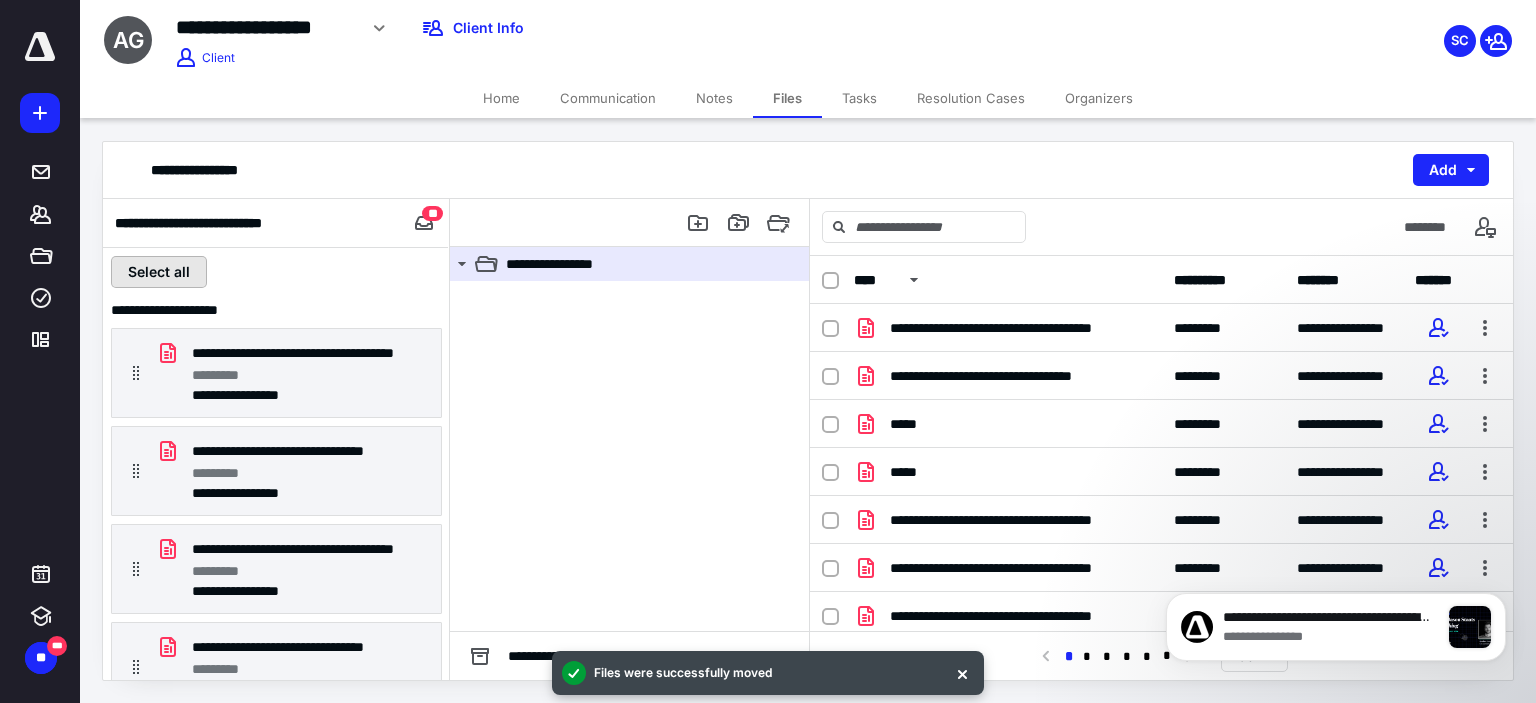 click on "Select all" at bounding box center [159, 272] 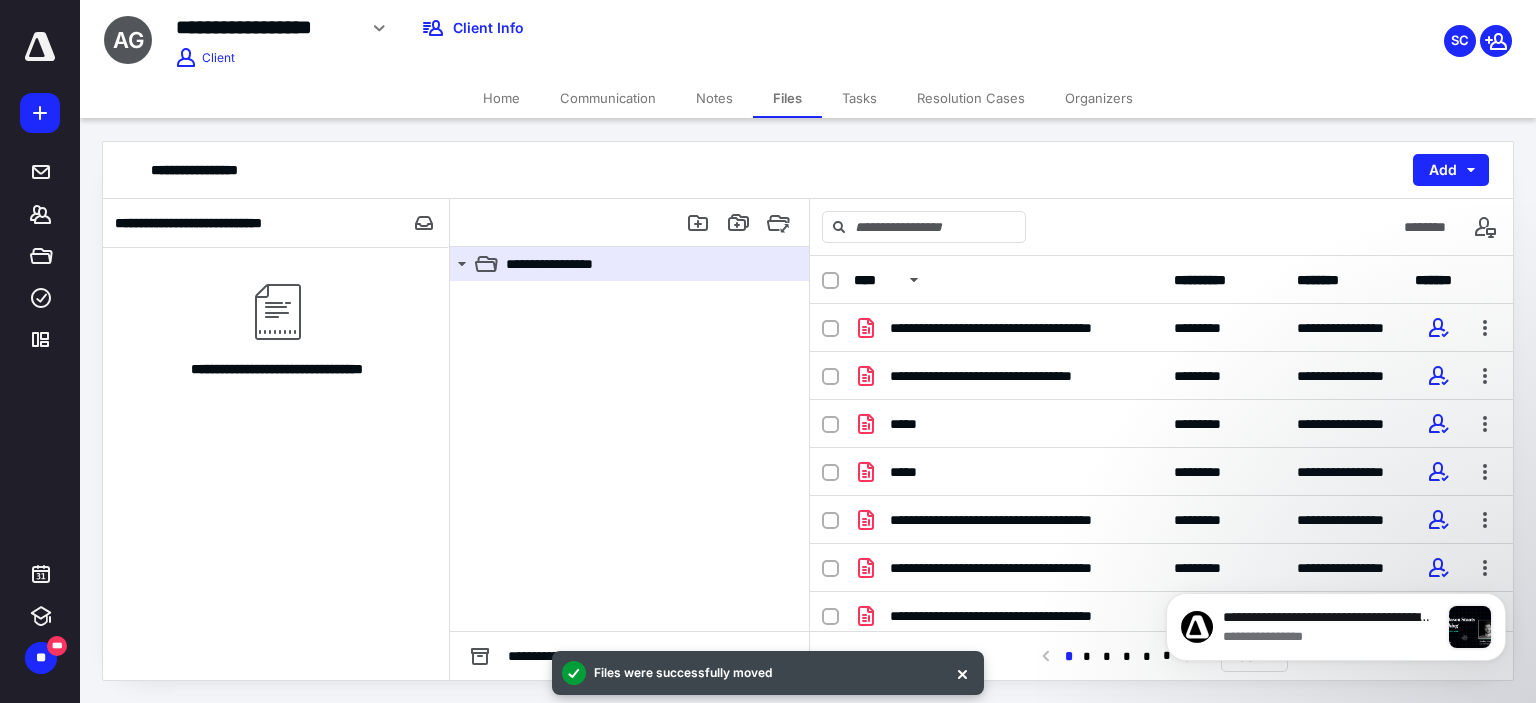 click at bounding box center (830, 281) 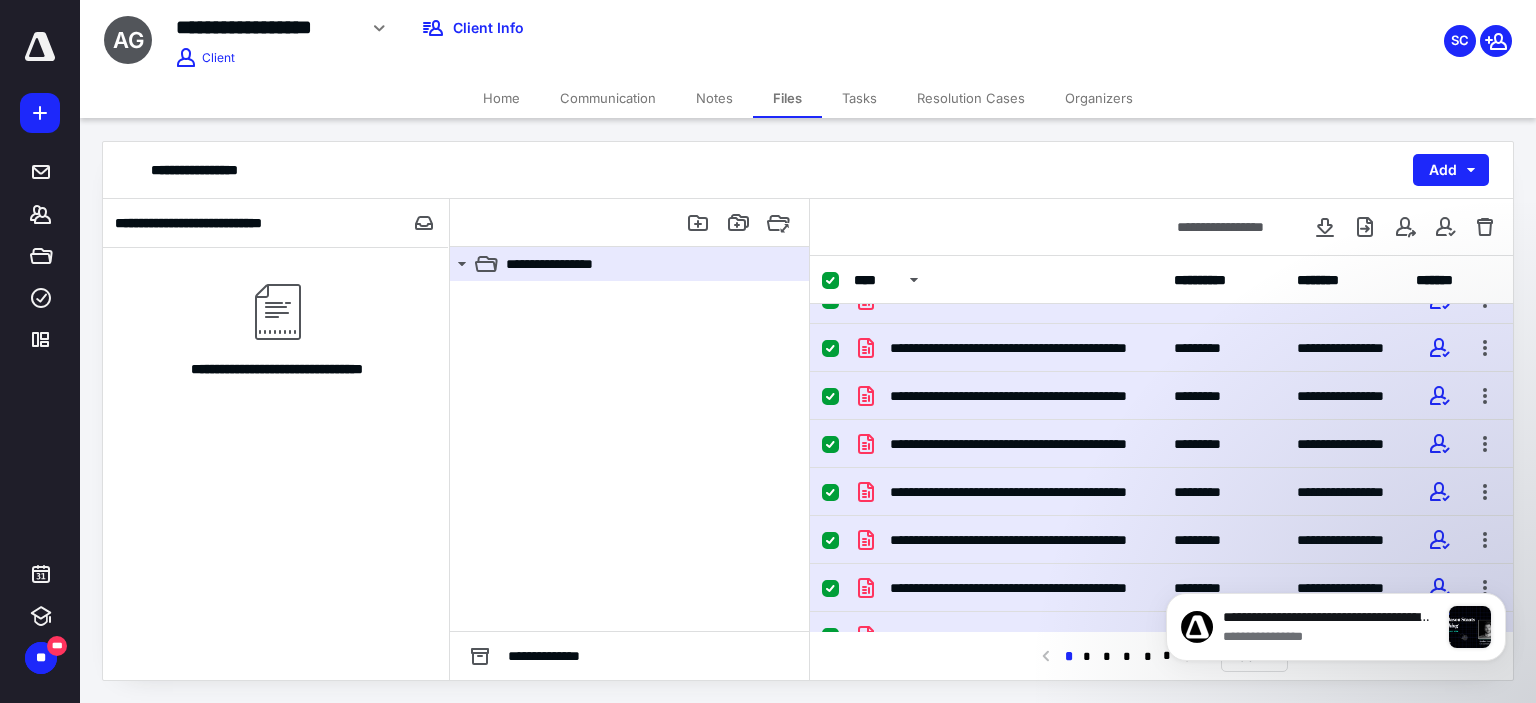 scroll, scrollTop: 2062, scrollLeft: 0, axis: vertical 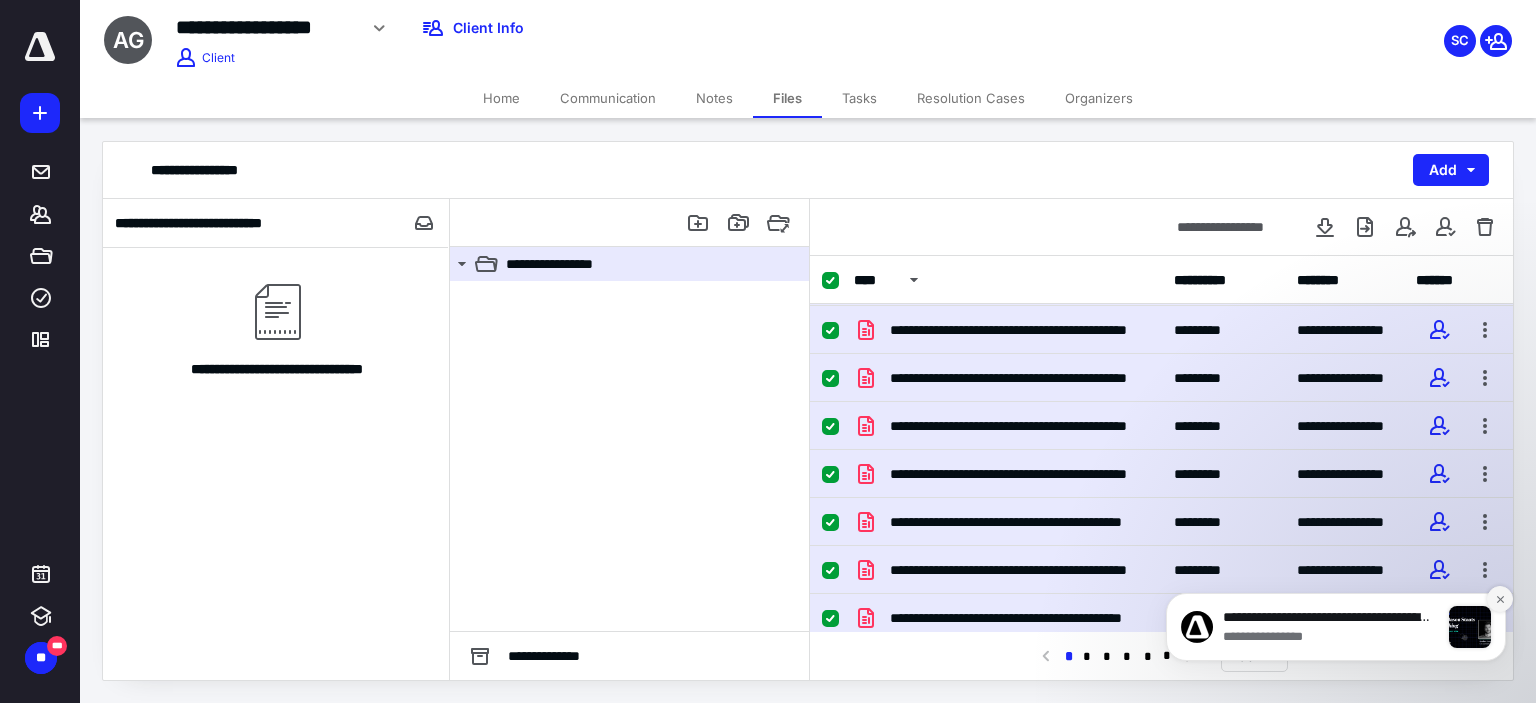 click 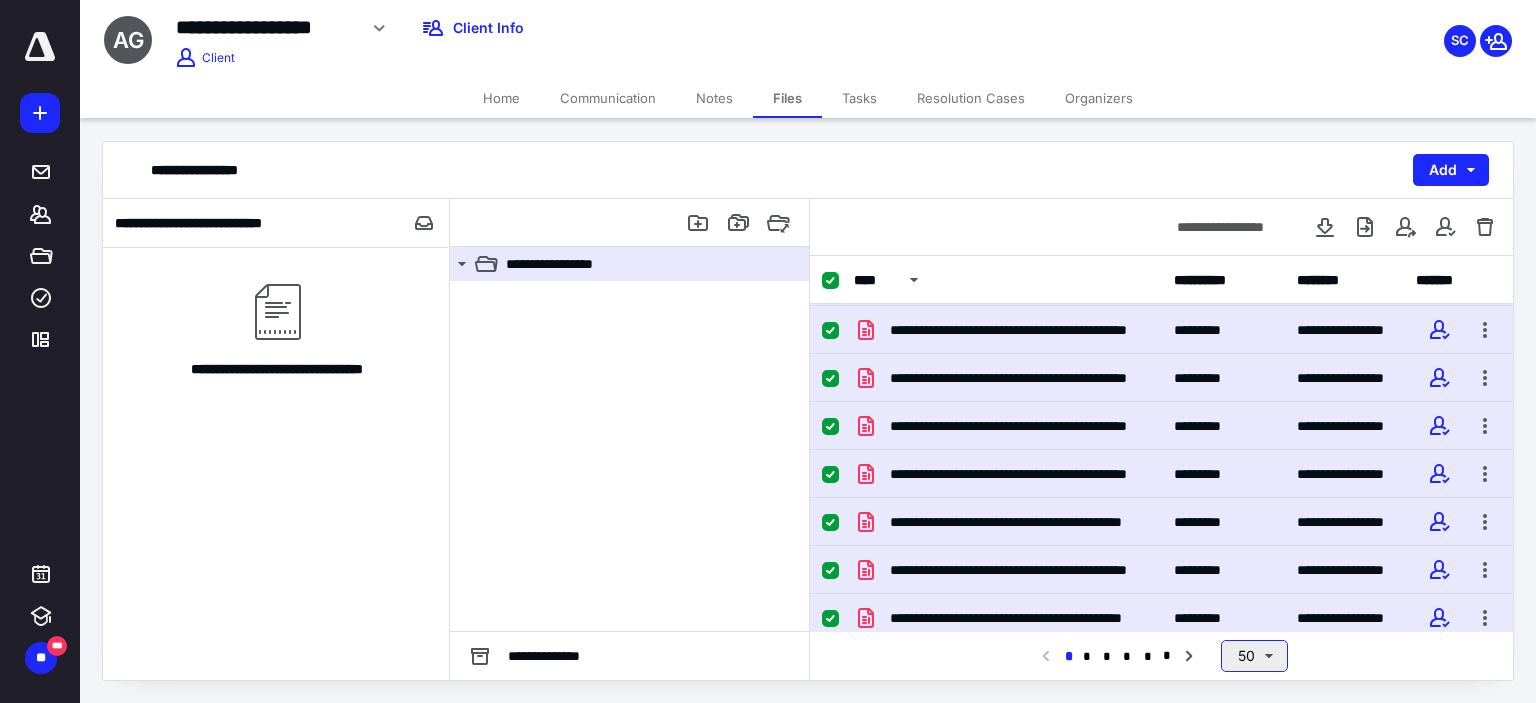 click on "50" at bounding box center [1254, 656] 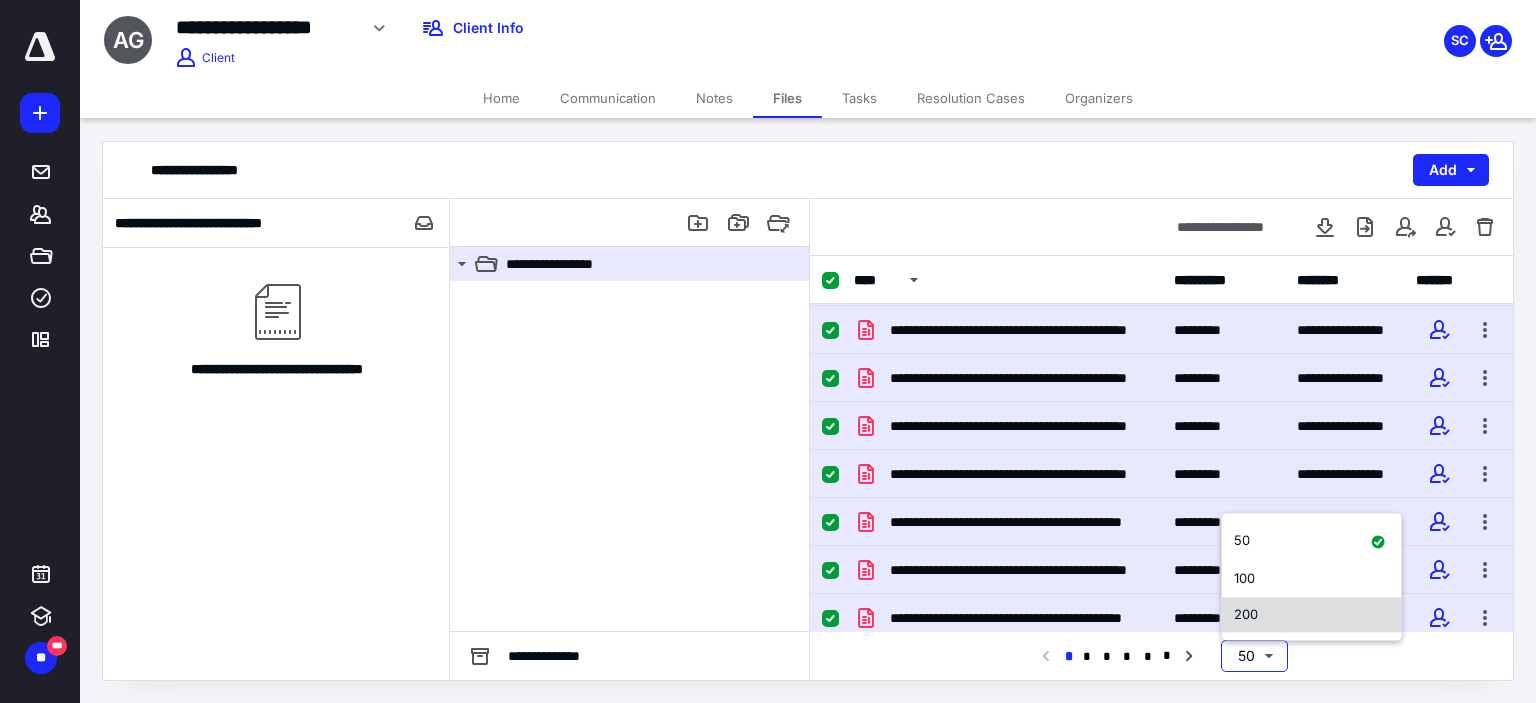 click on "200" at bounding box center [1312, 615] 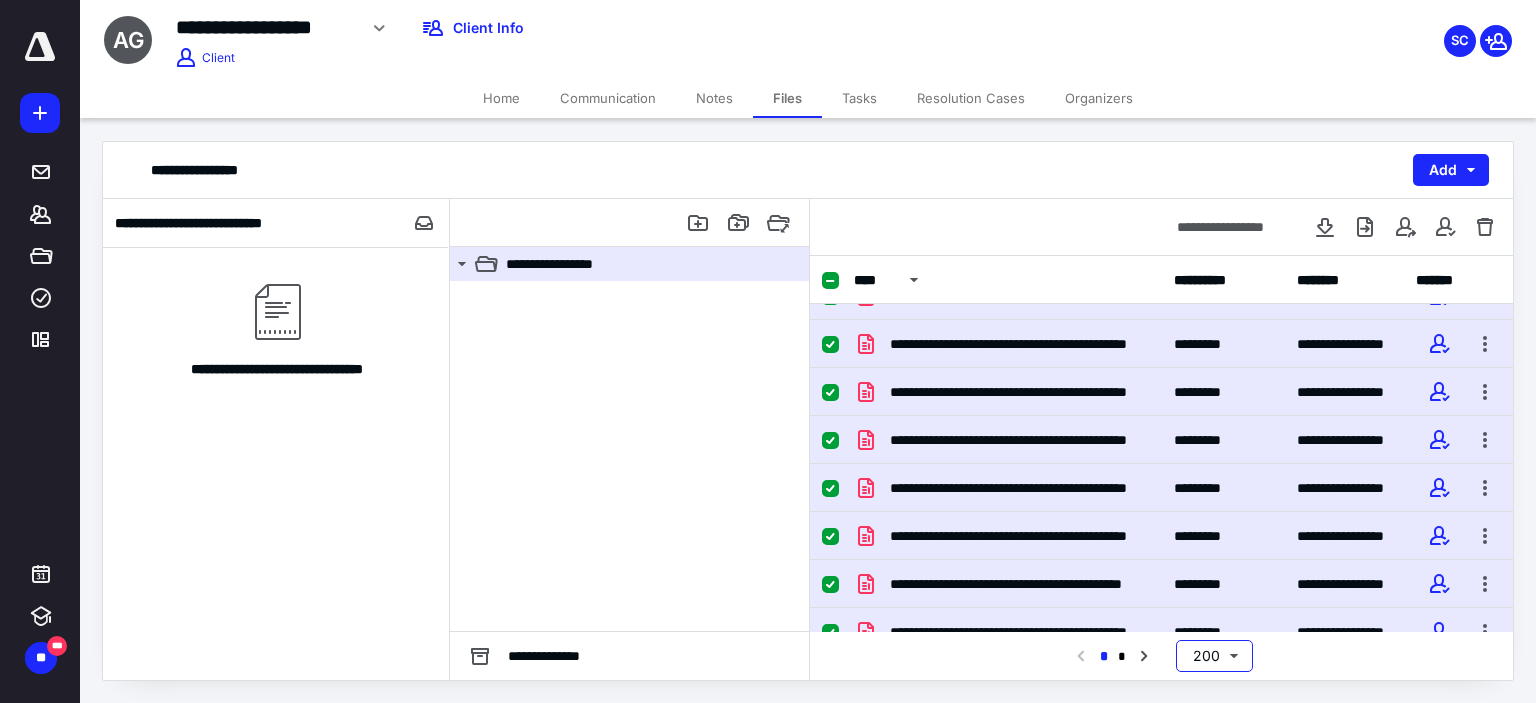 scroll, scrollTop: 2400, scrollLeft: 0, axis: vertical 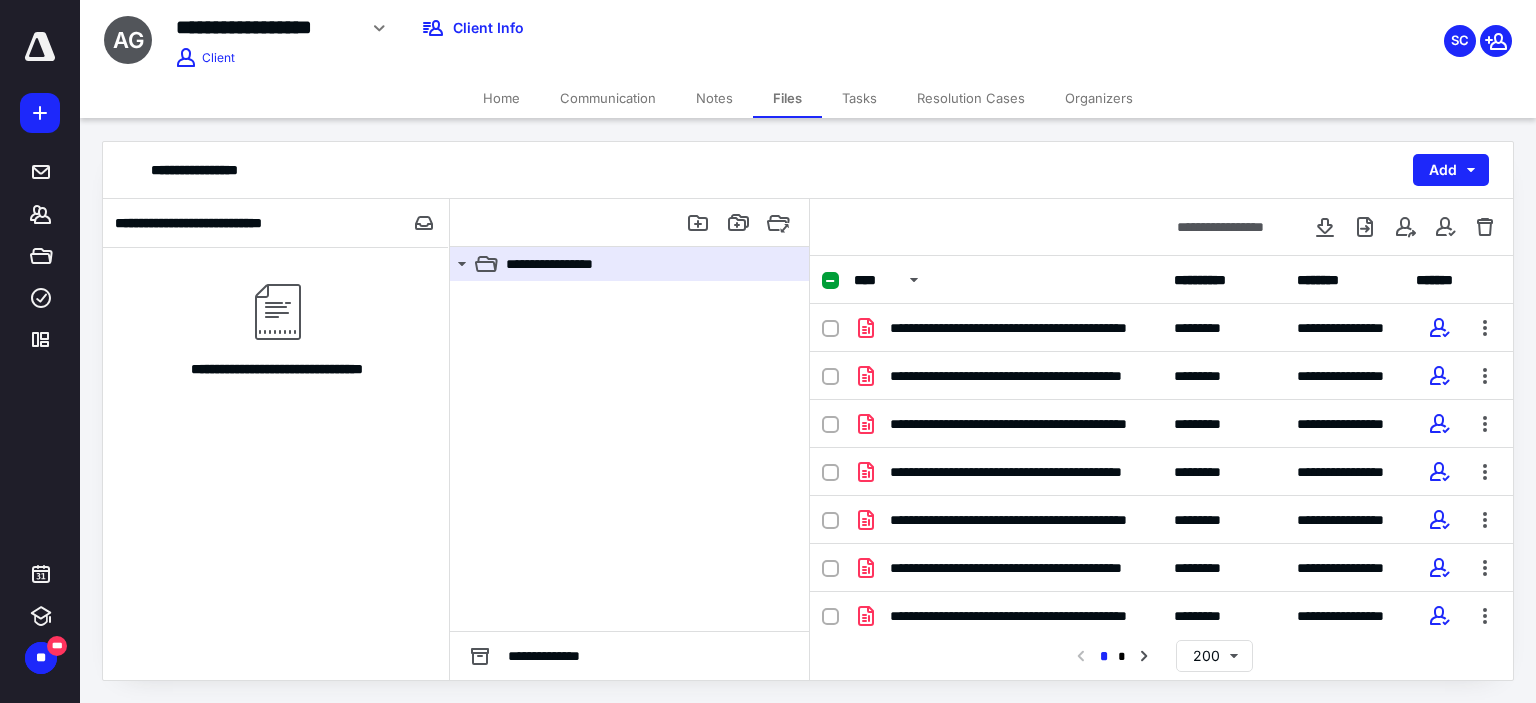 click at bounding box center [830, 281] 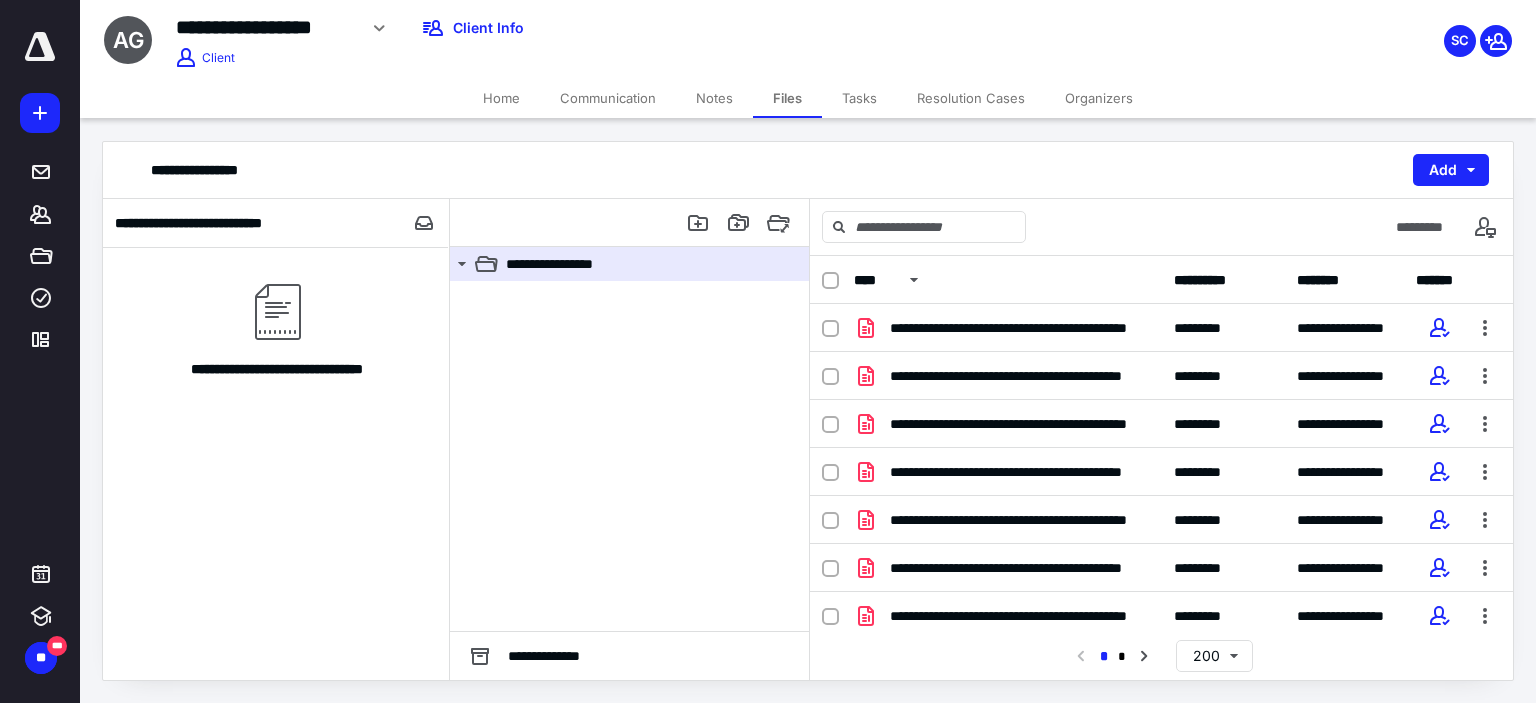 click 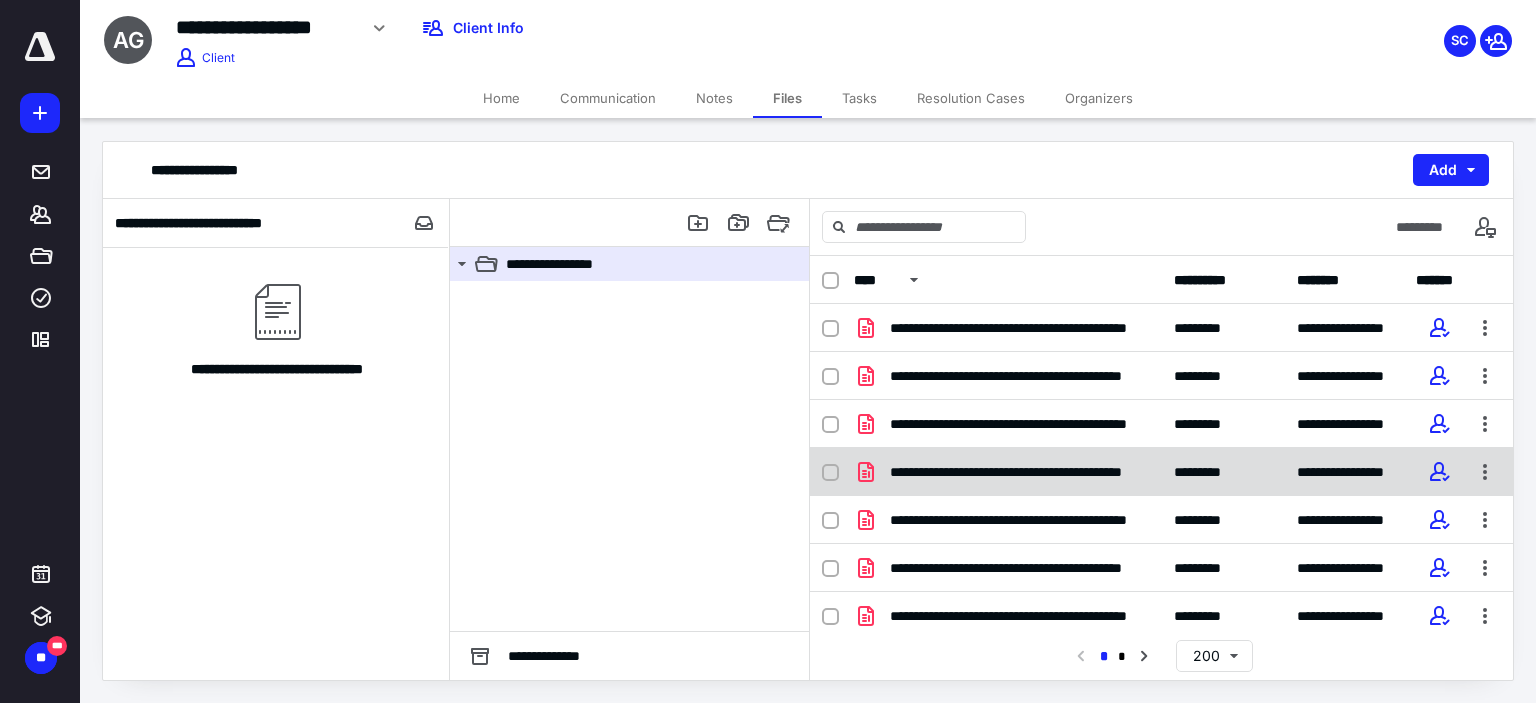checkbox on "true" 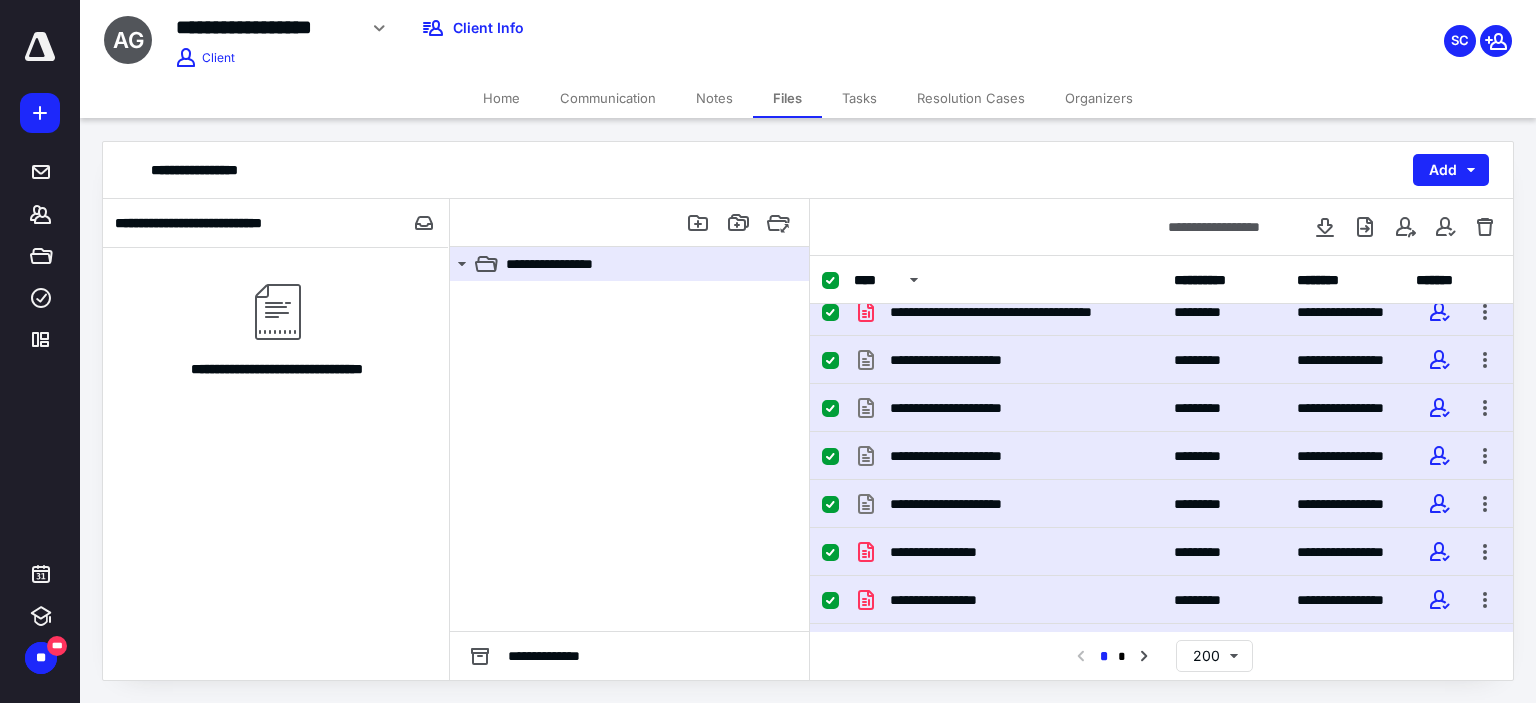 scroll, scrollTop: 9232, scrollLeft: 0, axis: vertical 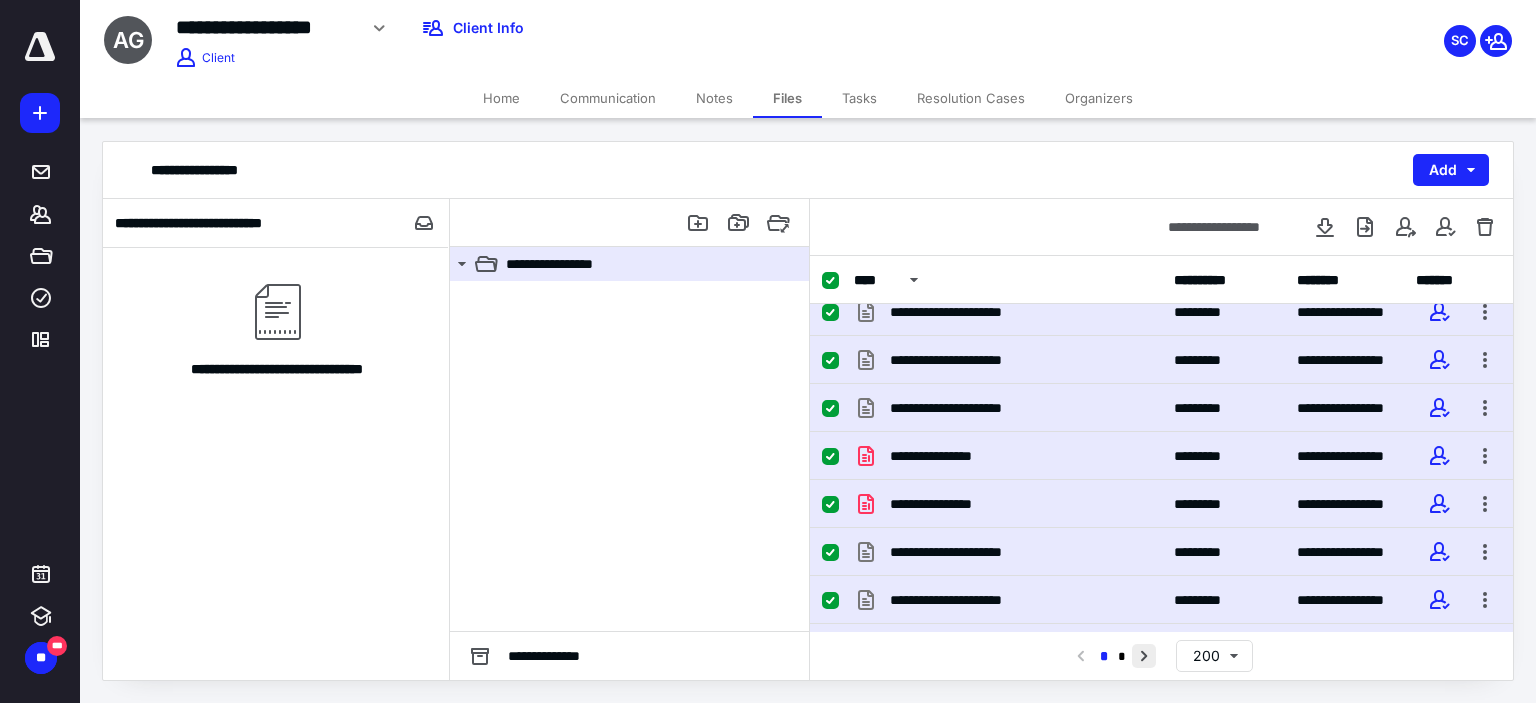 click at bounding box center [1144, 656] 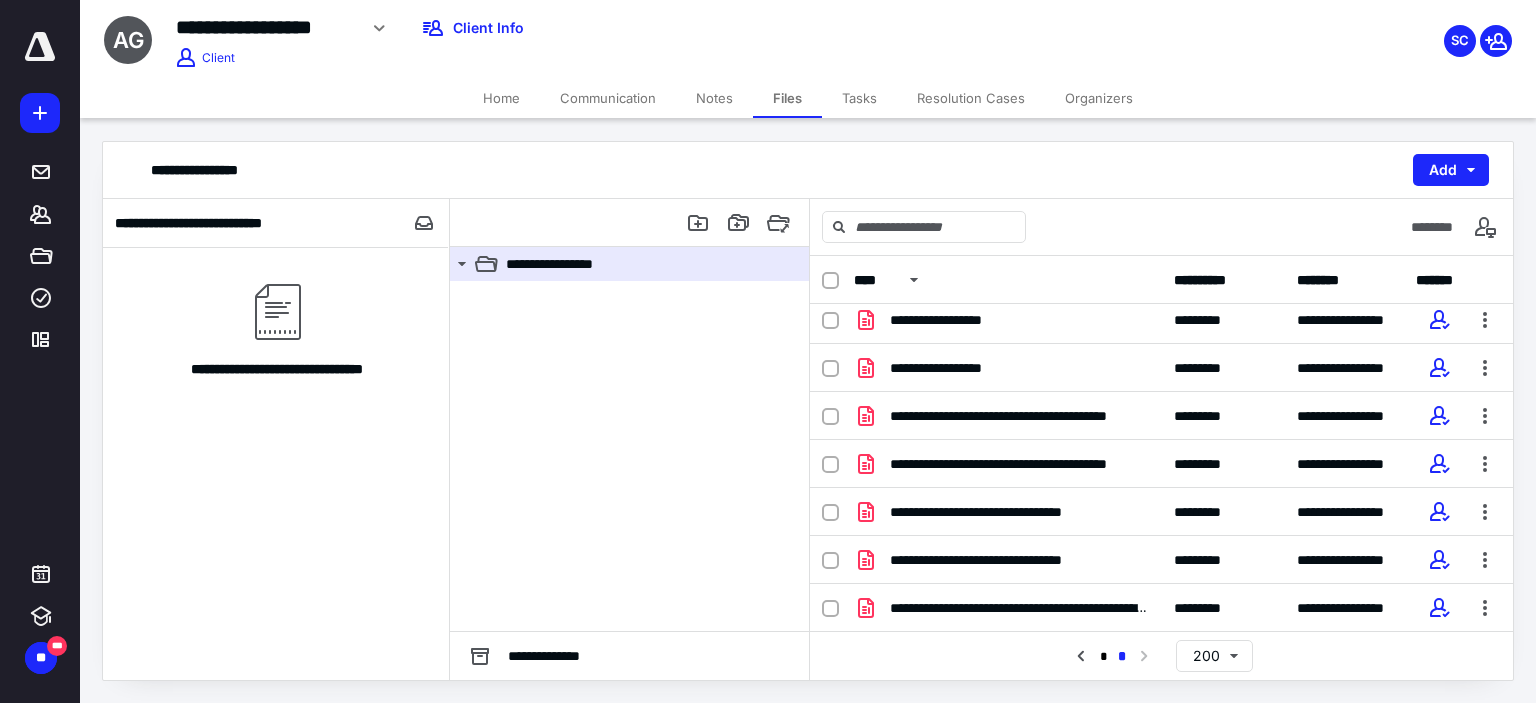 scroll, scrollTop: 0, scrollLeft: 0, axis: both 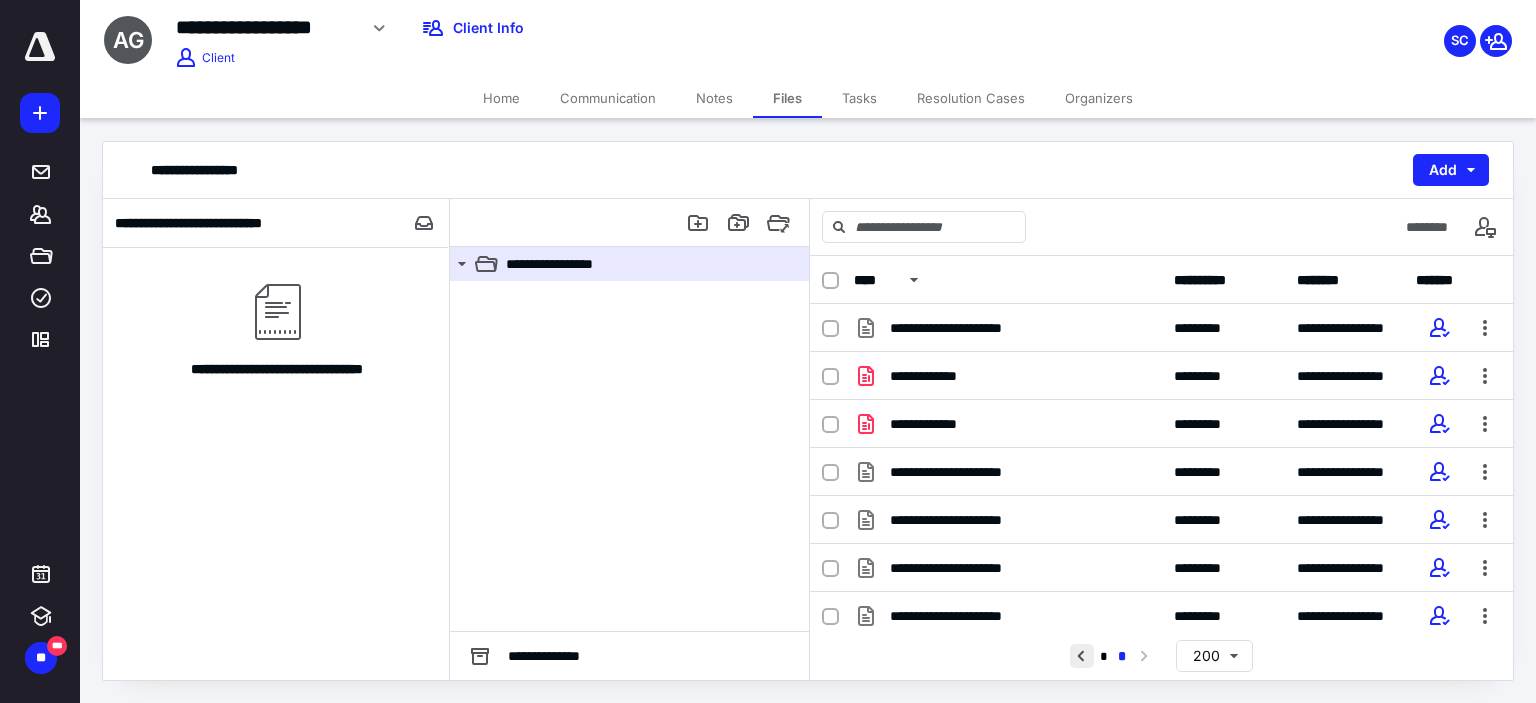 click at bounding box center (1082, 656) 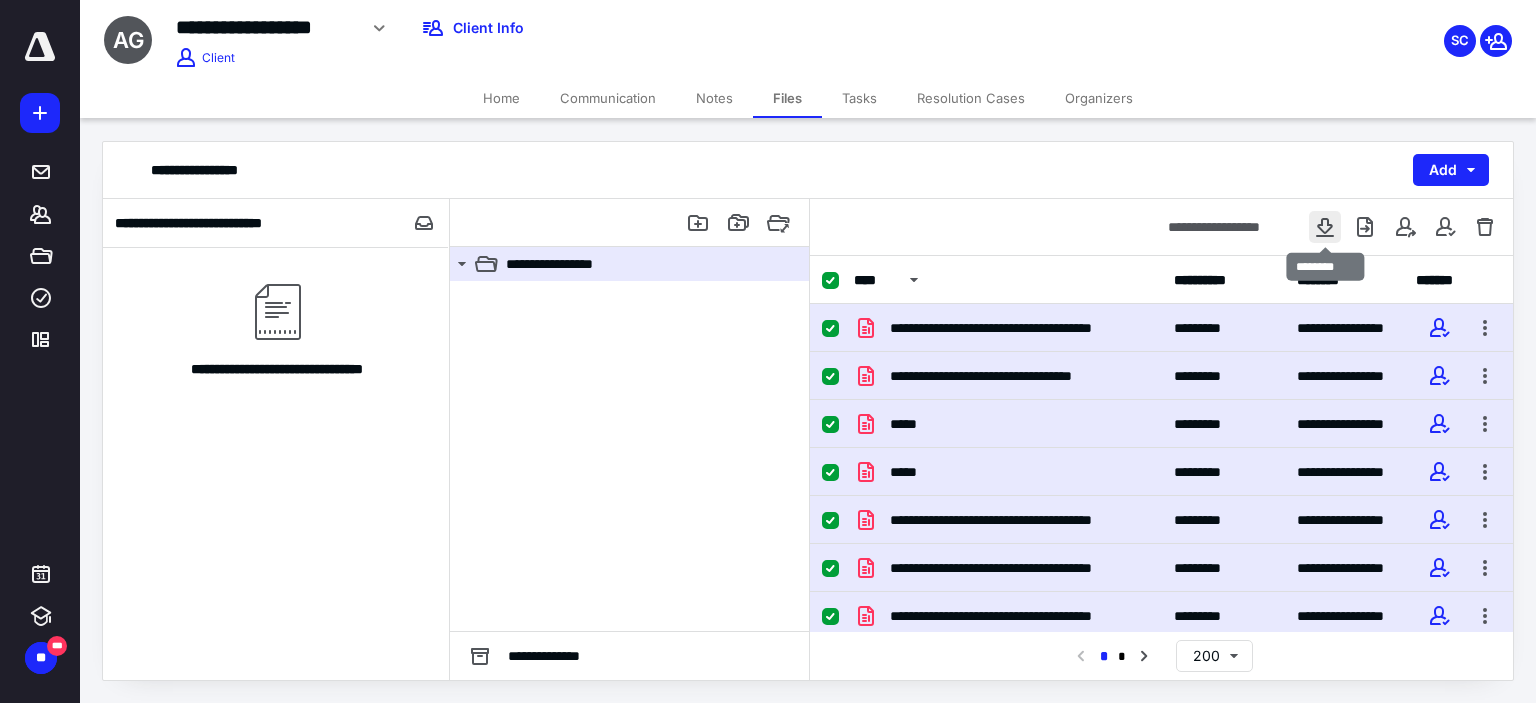 click at bounding box center [1325, 227] 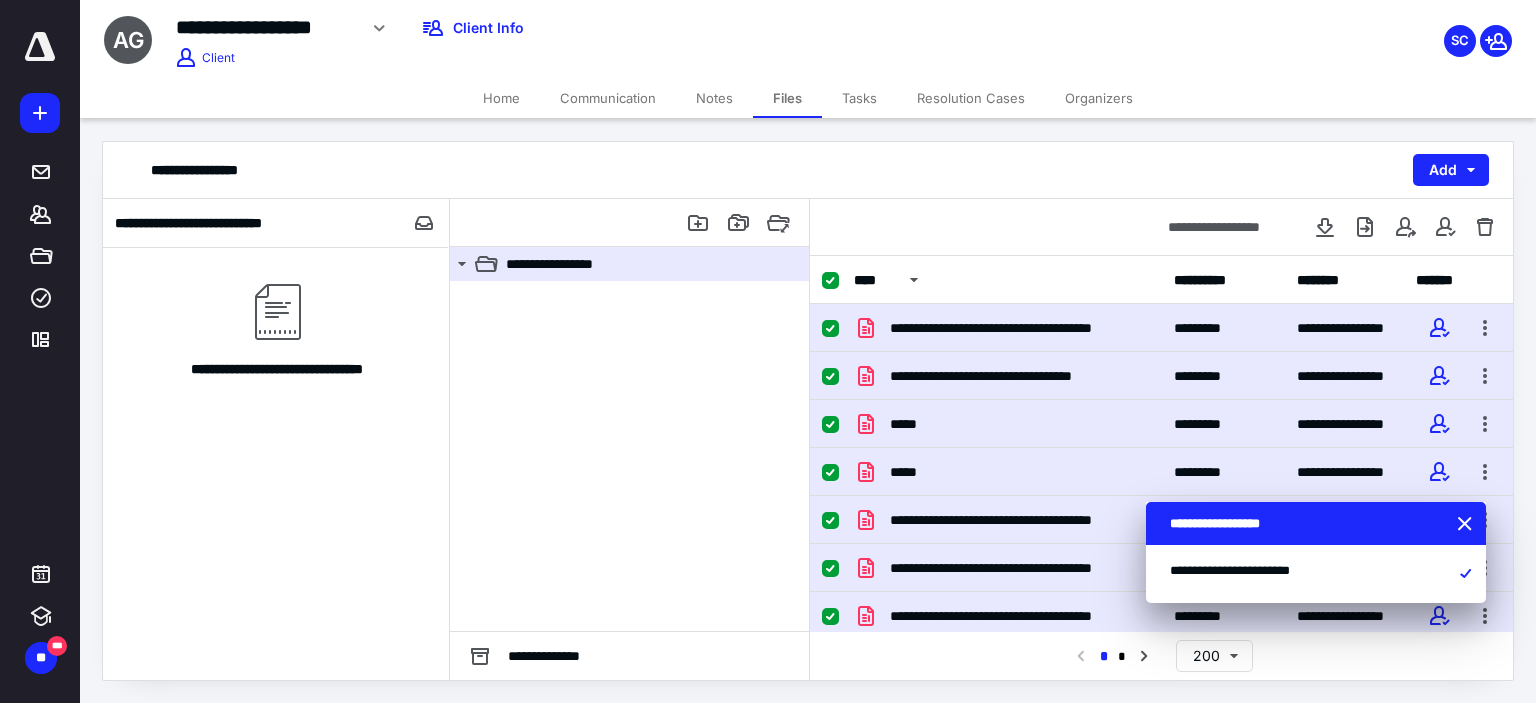 click on "**********" at bounding box center [1312, 573] 